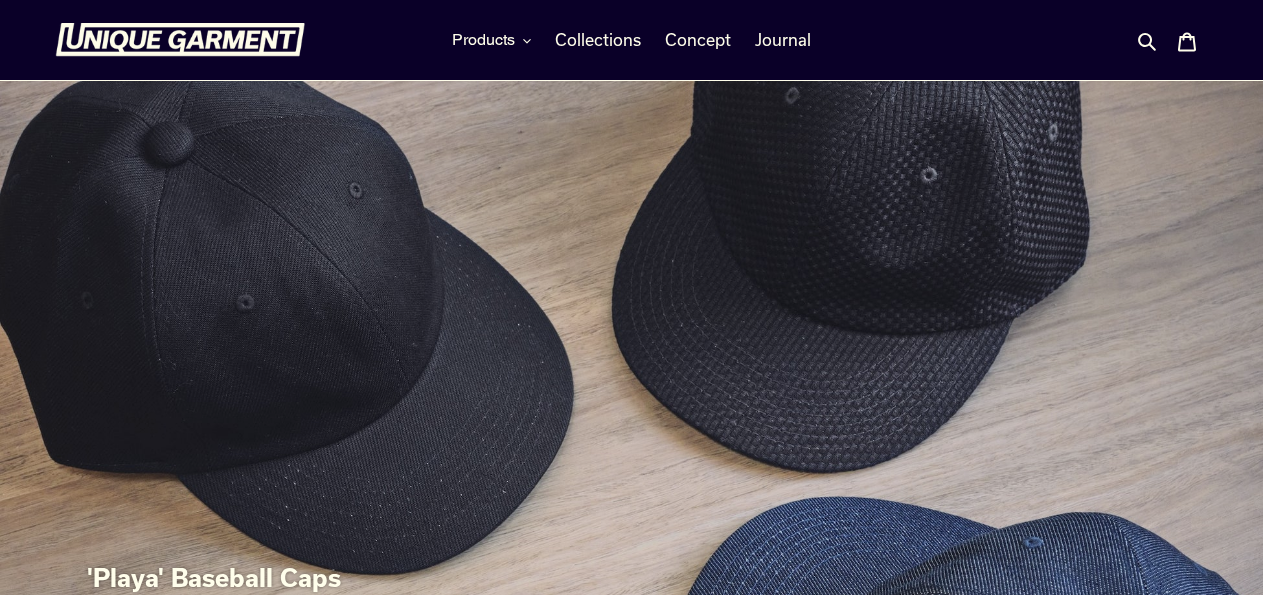 scroll, scrollTop: 0, scrollLeft: 0, axis: both 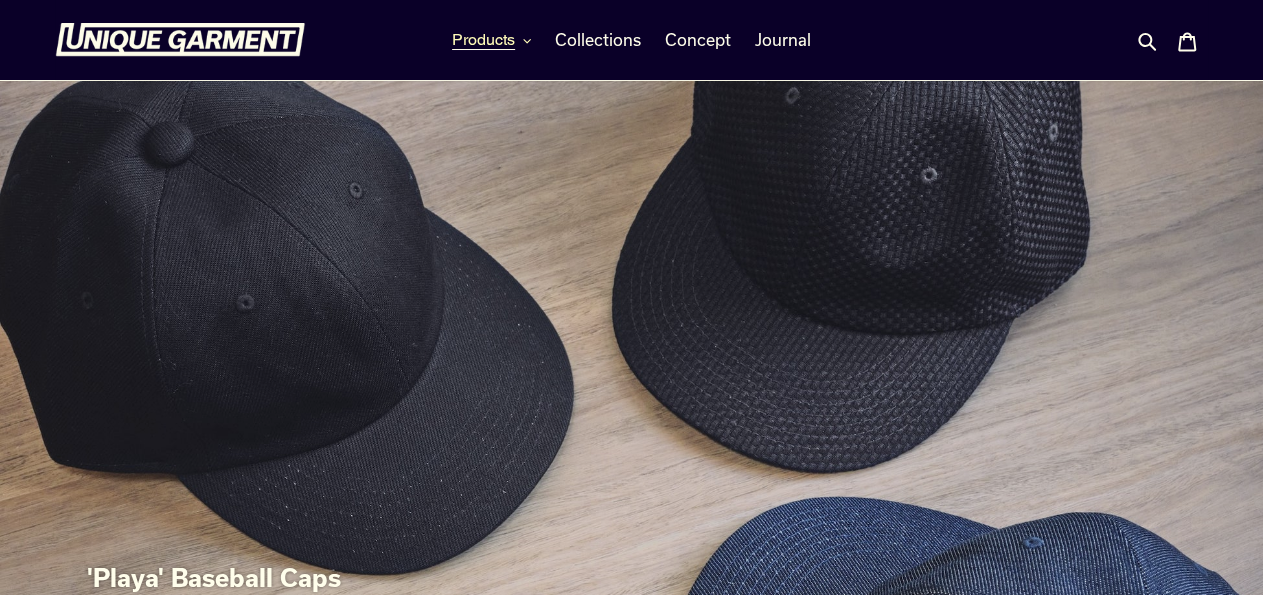 click on "Products" at bounding box center [483, 40] 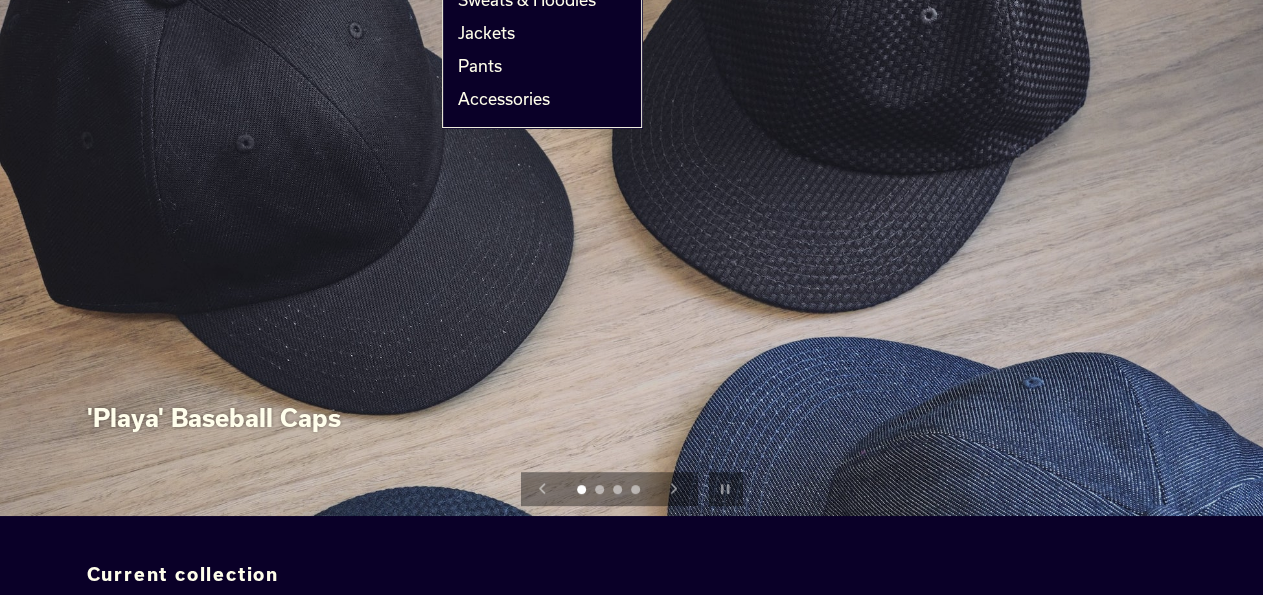 scroll, scrollTop: 0, scrollLeft: 0, axis: both 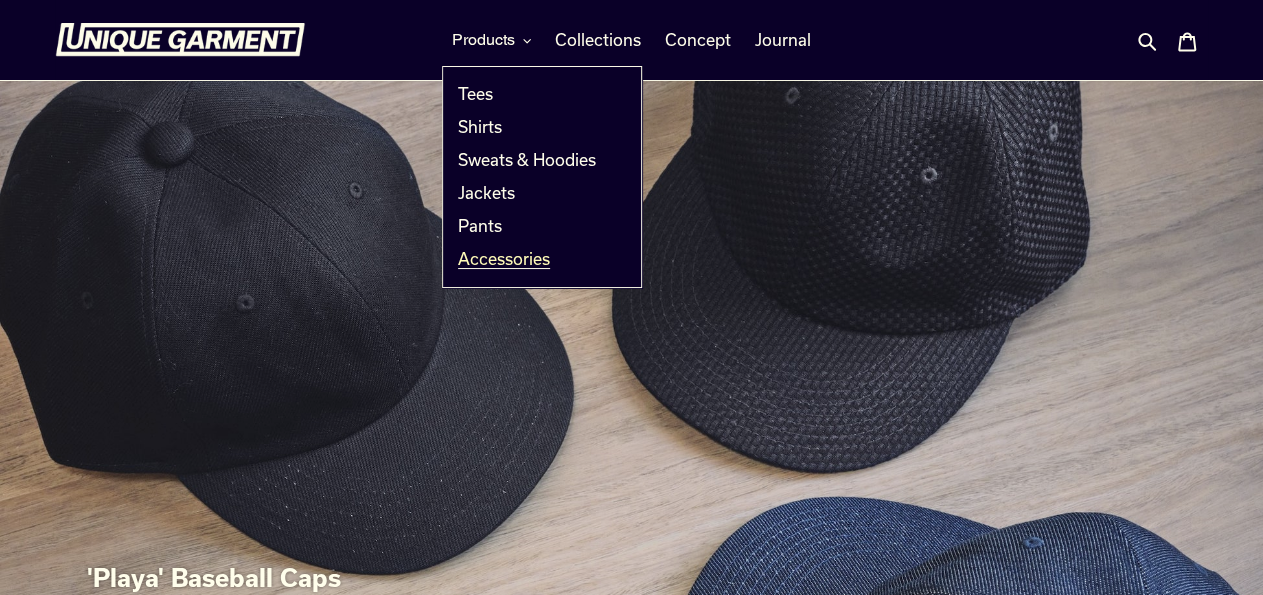 click on "Accessories" at bounding box center (504, 259) 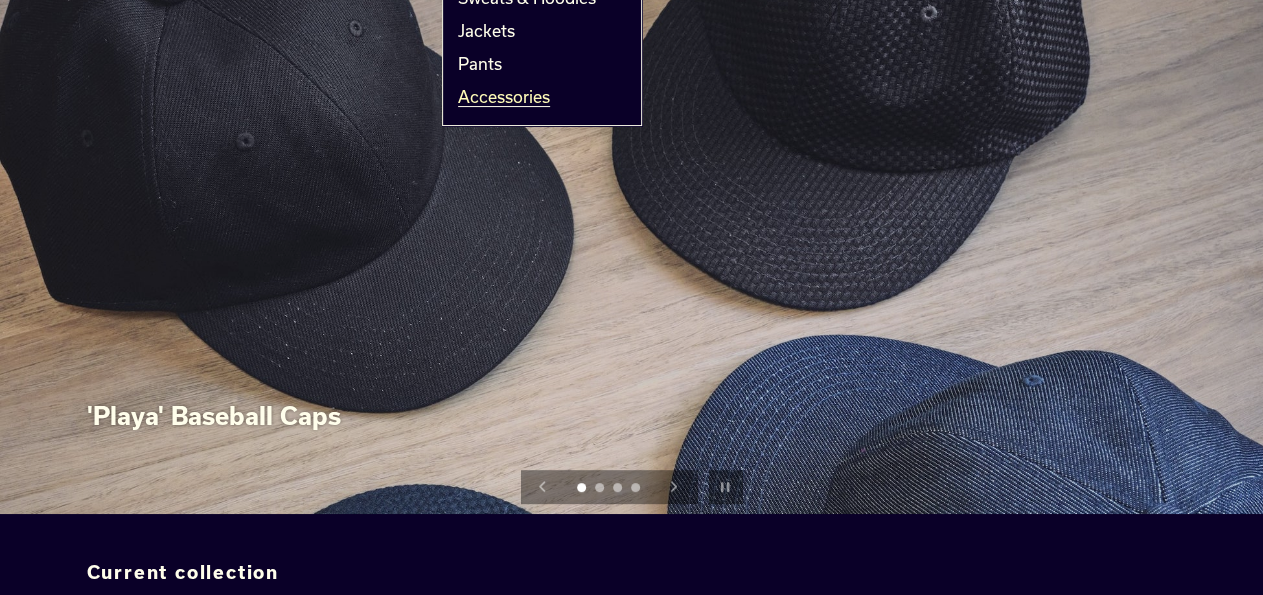 scroll, scrollTop: 172, scrollLeft: 0, axis: vertical 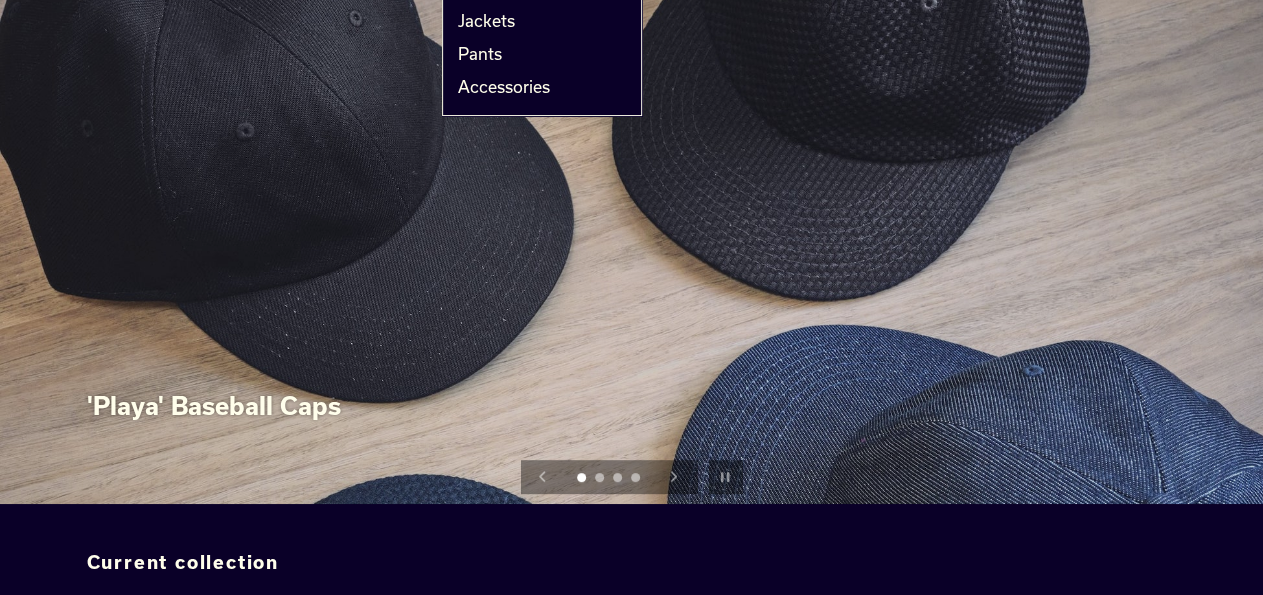 click at bounding box center (631, 206) 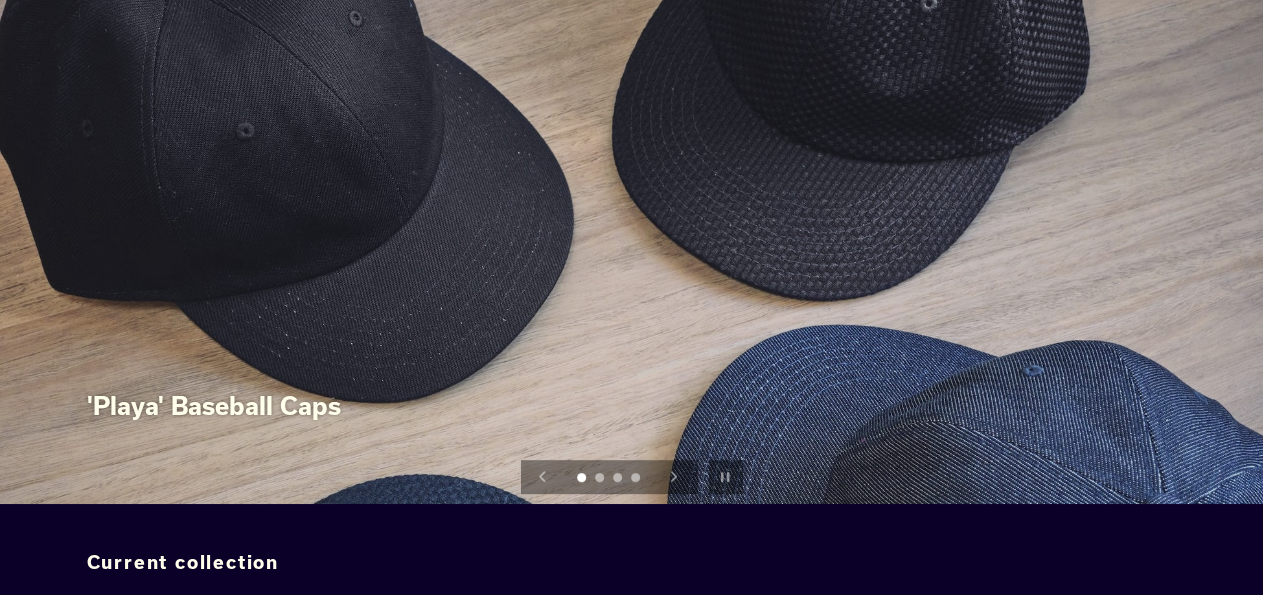 click on "'Playa' Baseball Caps" at bounding box center (214, 405) 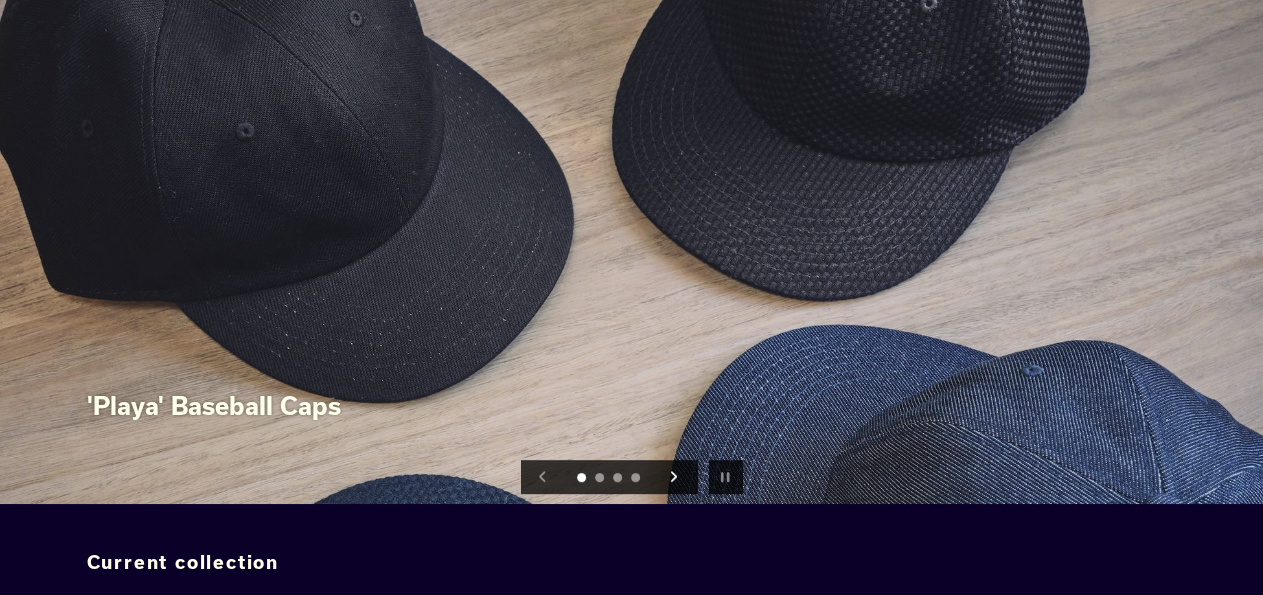 click 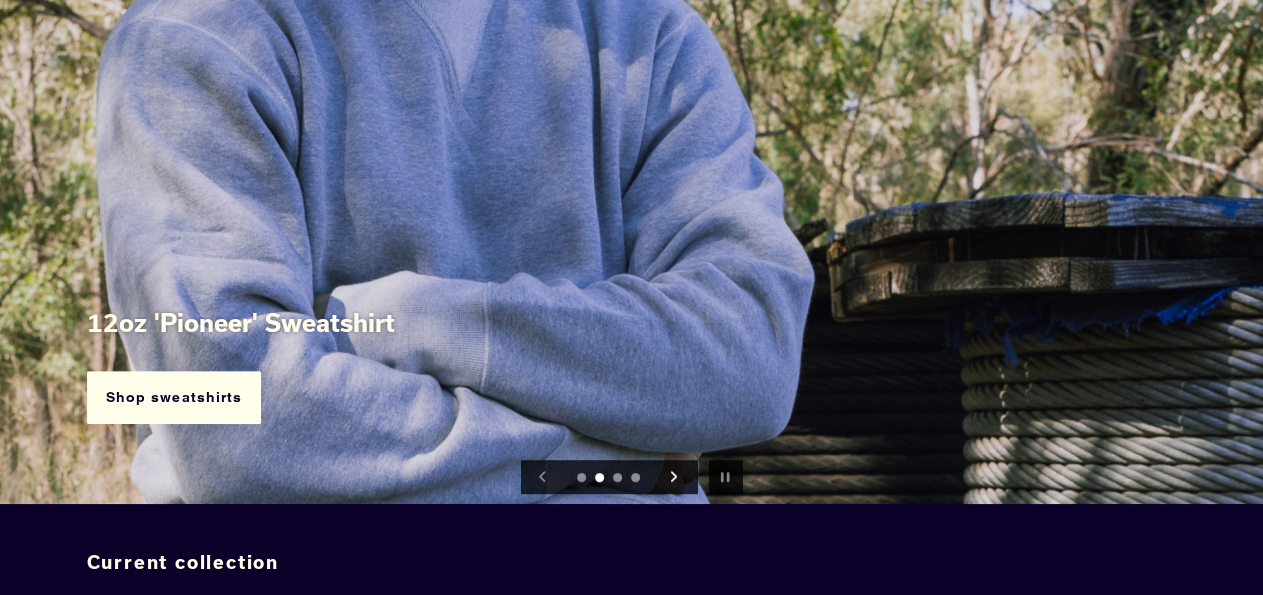 click 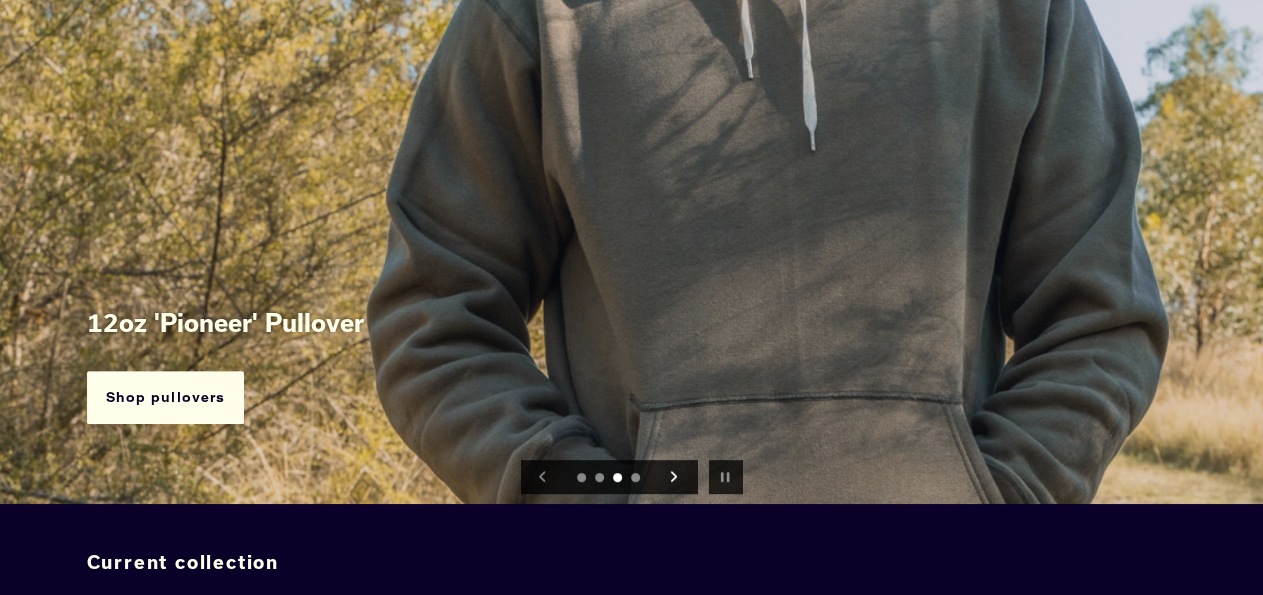 click 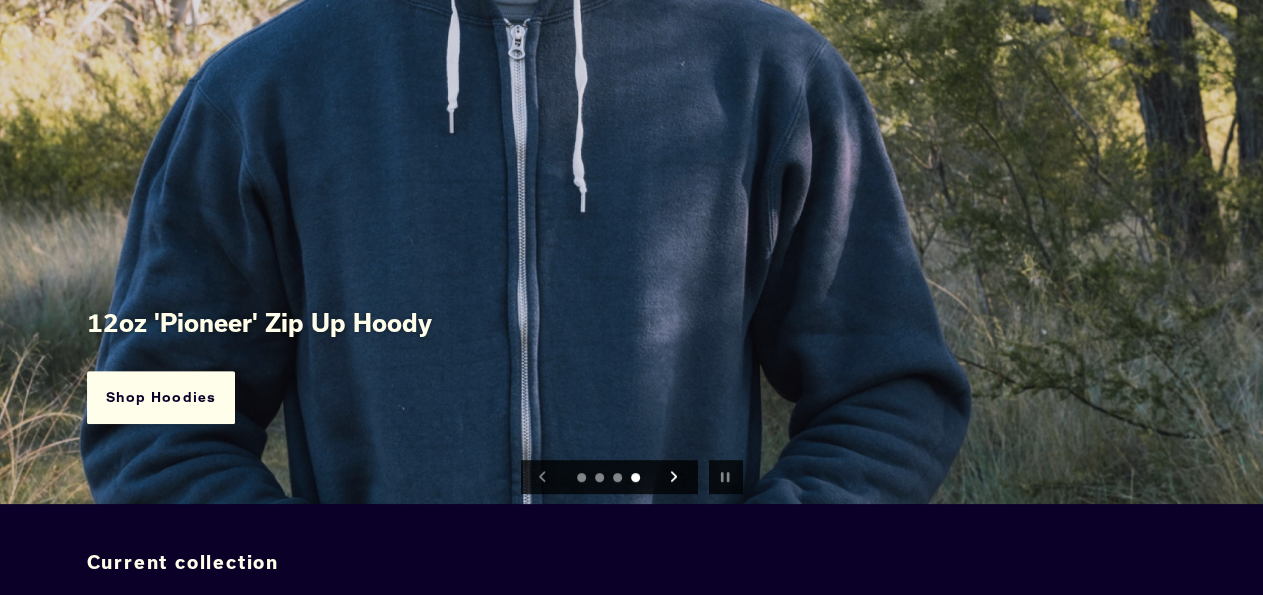click 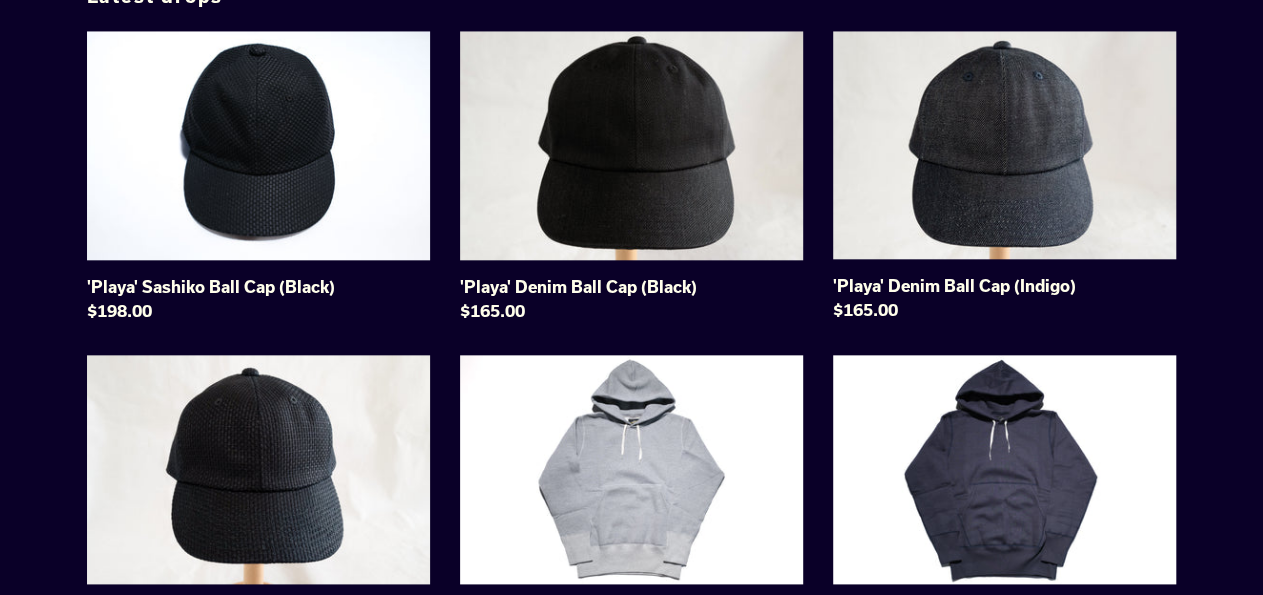 scroll, scrollTop: 959, scrollLeft: 0, axis: vertical 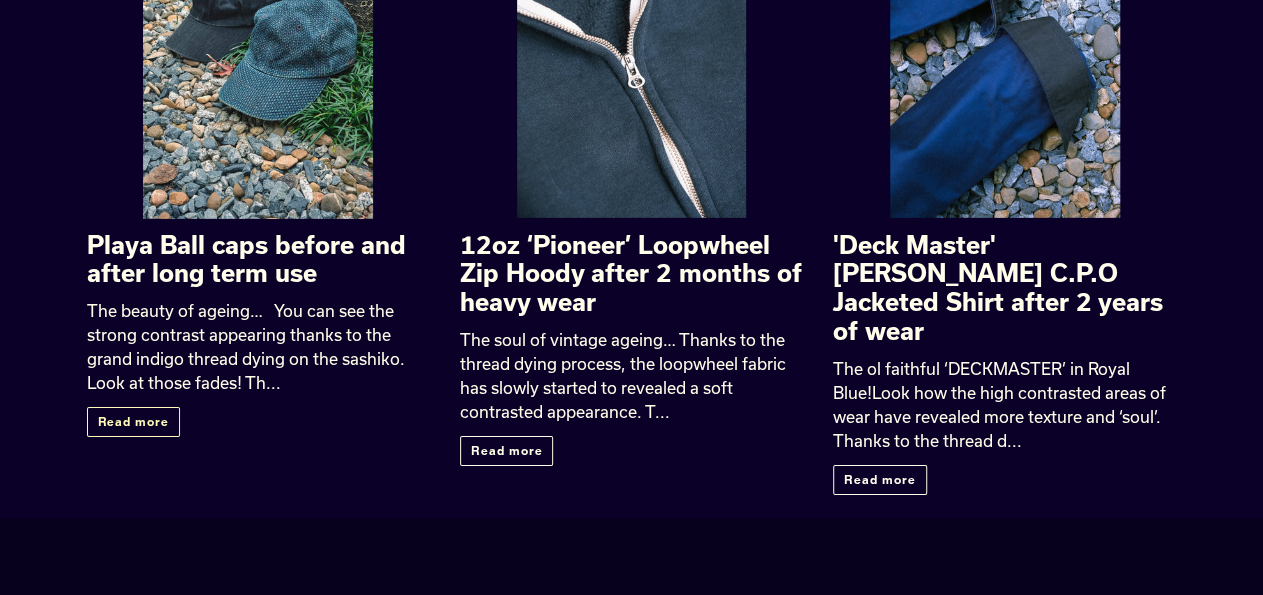 click on "Read more" at bounding box center (134, 422) 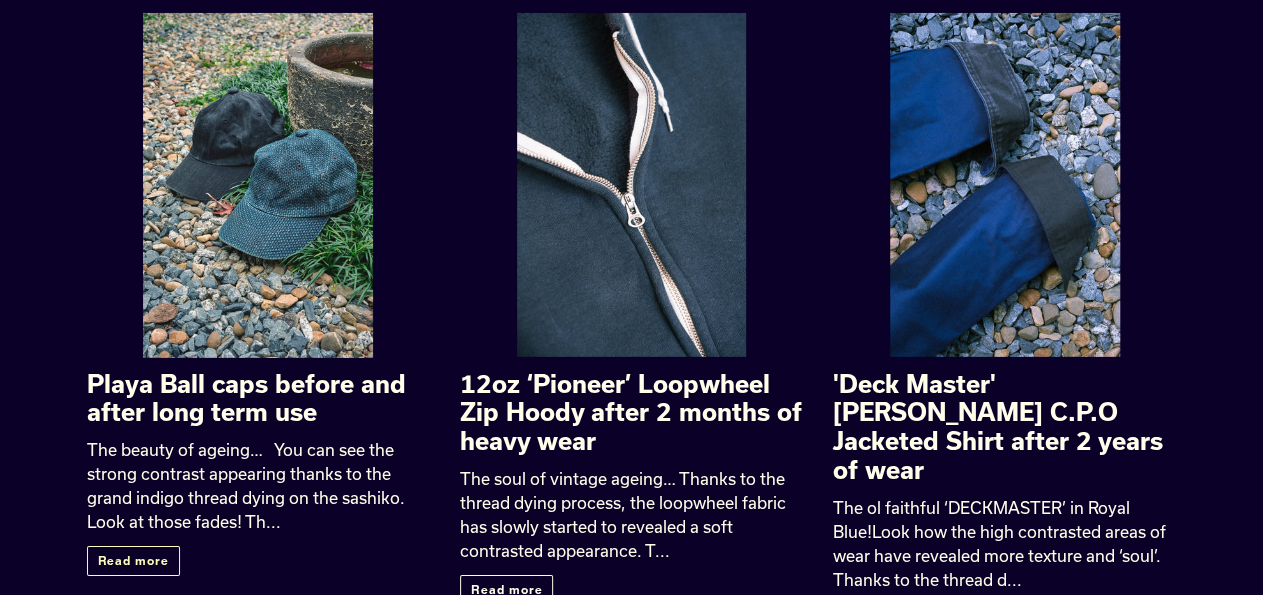 scroll, scrollTop: 2936, scrollLeft: 0, axis: vertical 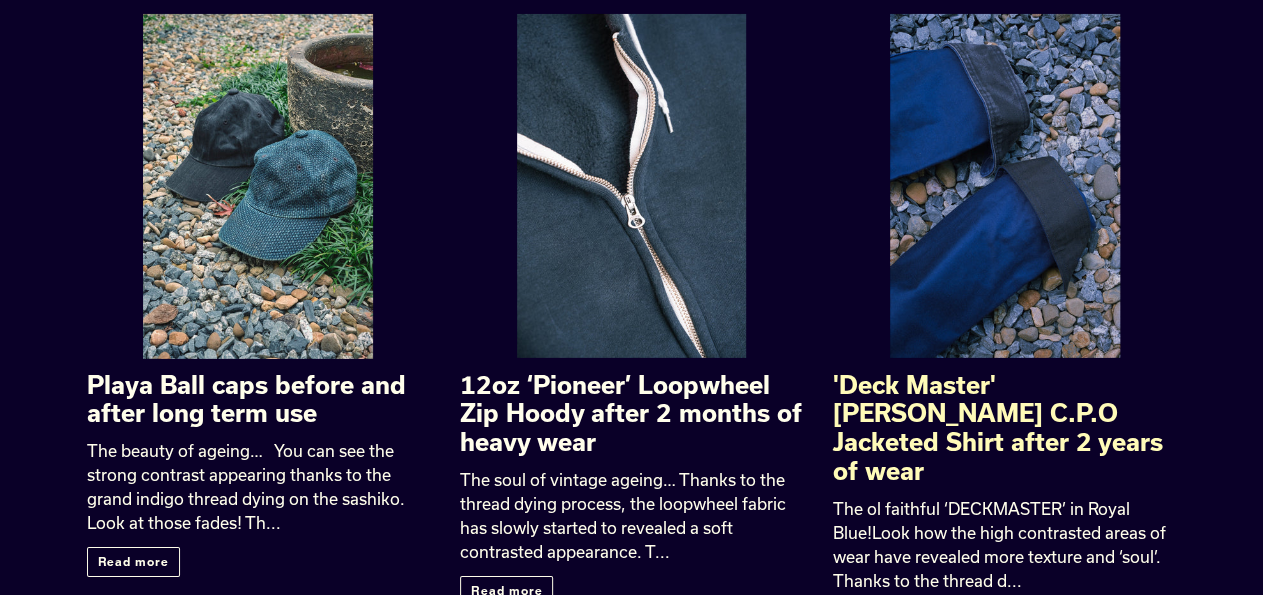 click at bounding box center (1005, 186) 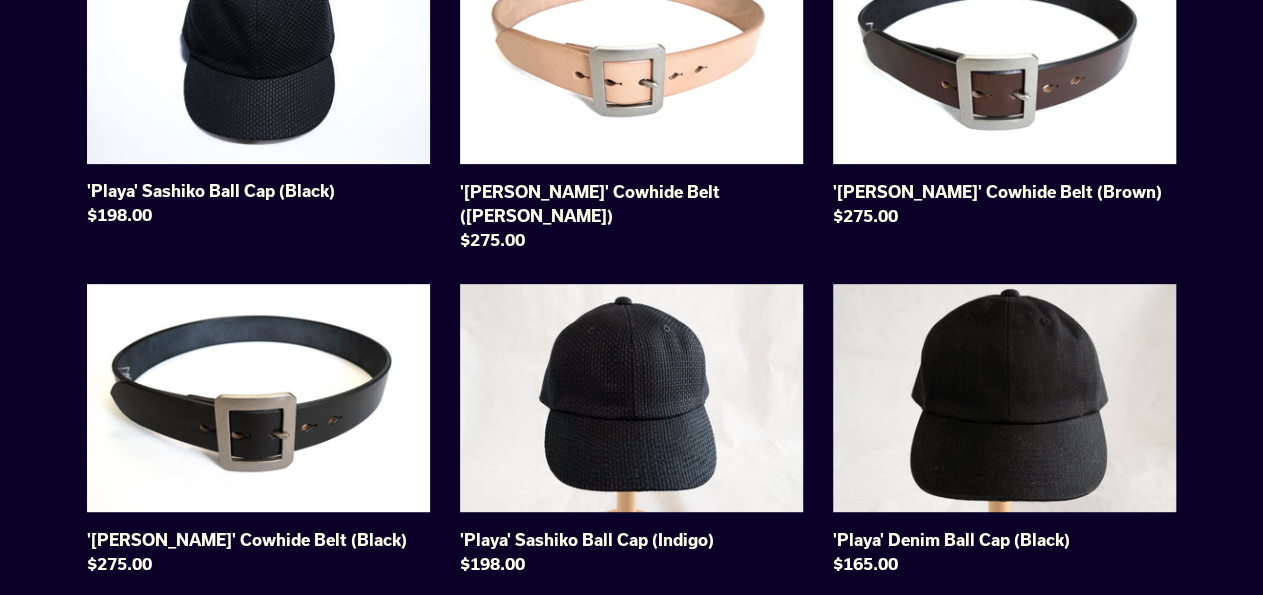 scroll, scrollTop: 273, scrollLeft: 0, axis: vertical 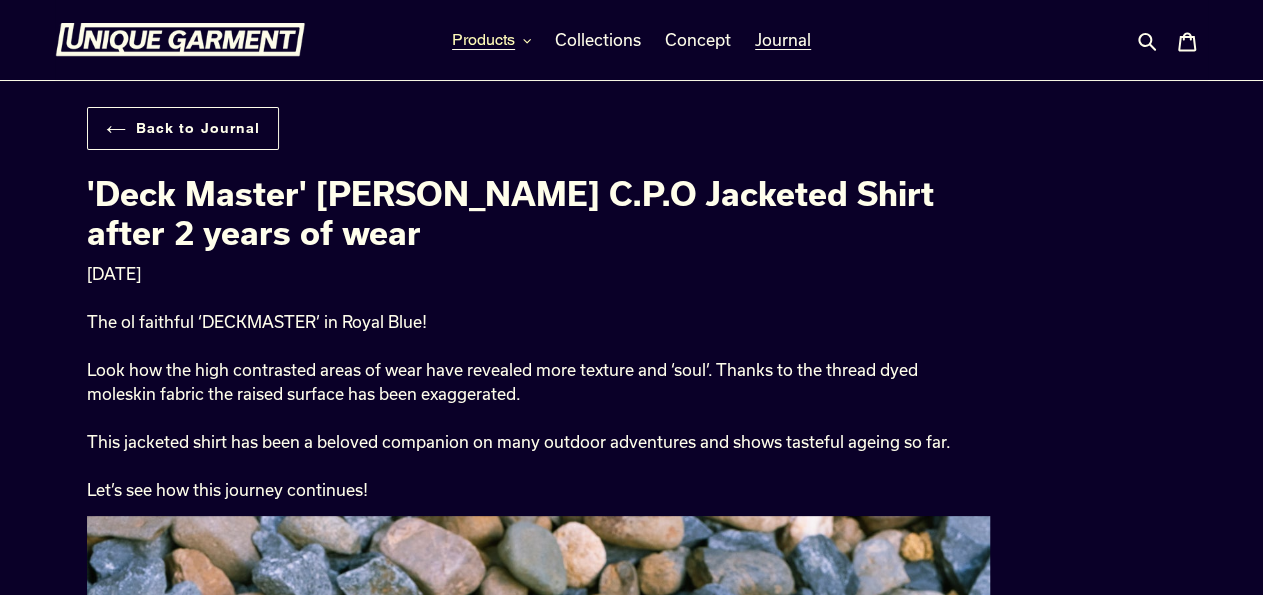 click on "Products" at bounding box center (483, 40) 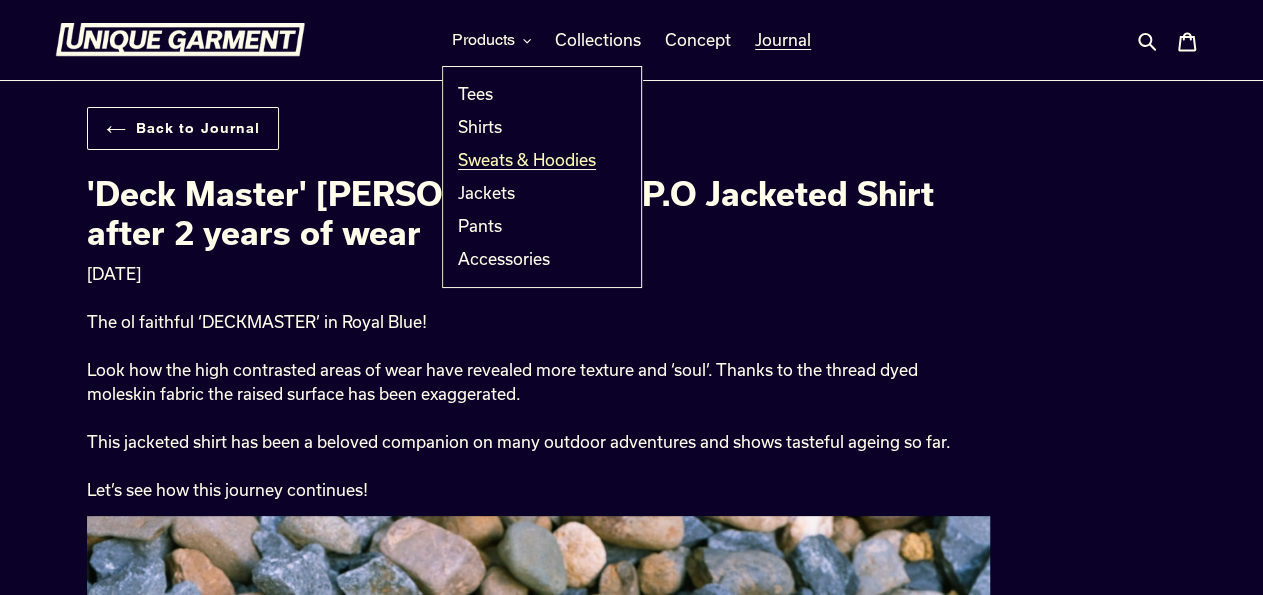 click on "Sweats & Hoodies" at bounding box center (527, 160) 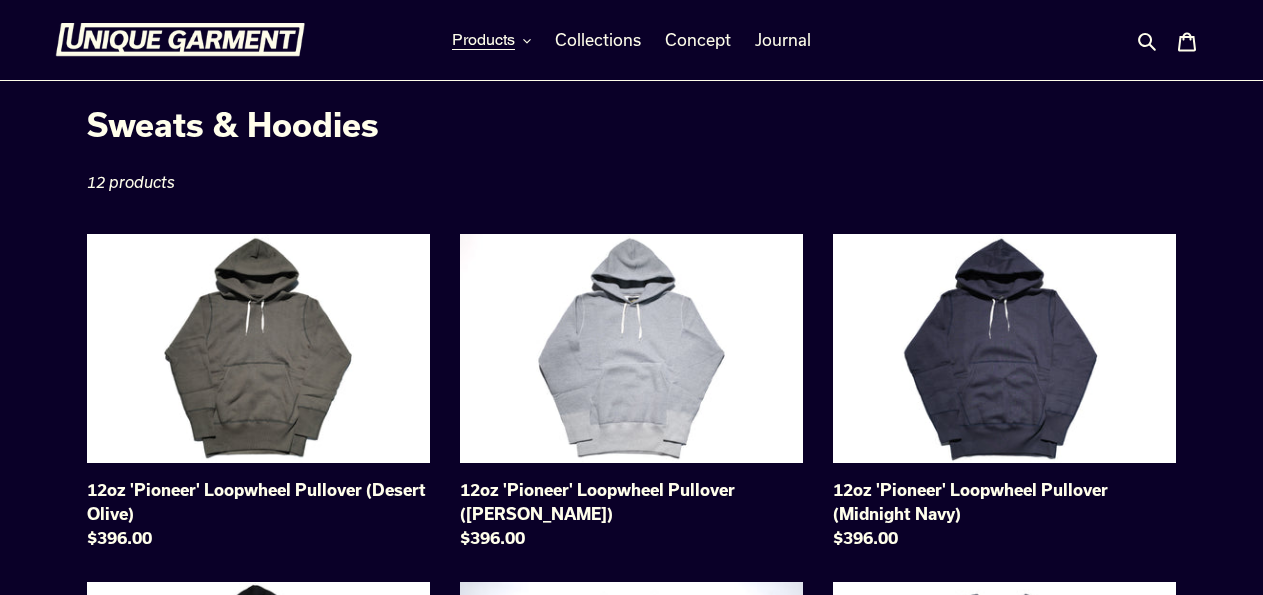 scroll, scrollTop: 0, scrollLeft: 0, axis: both 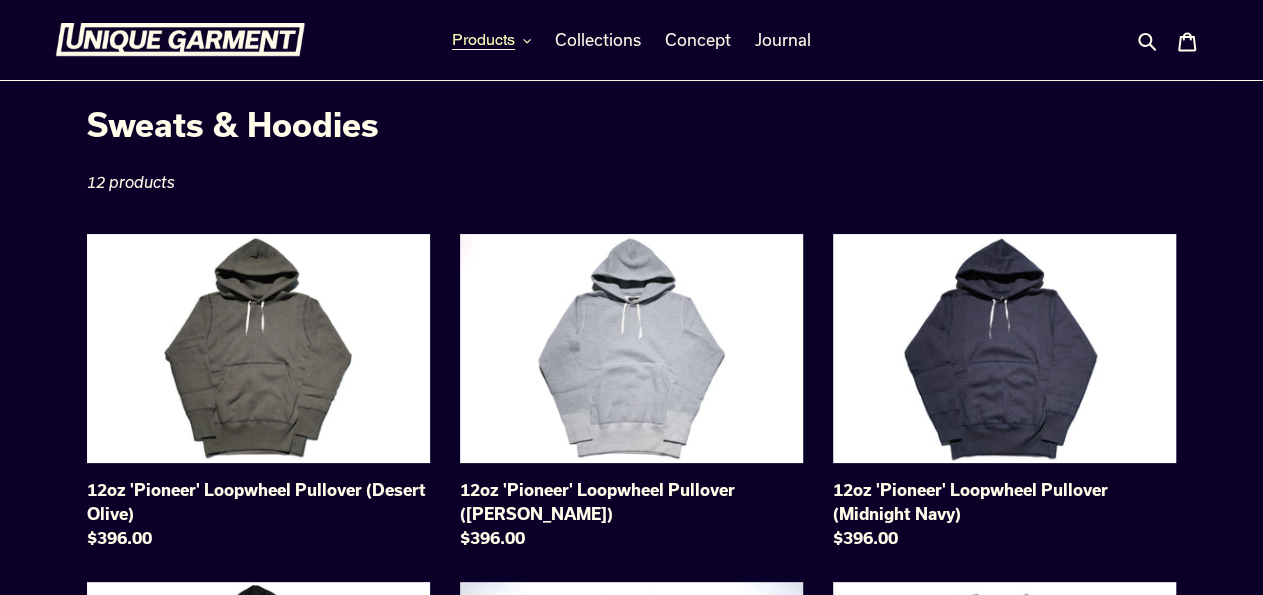 click on "Products" at bounding box center [483, 40] 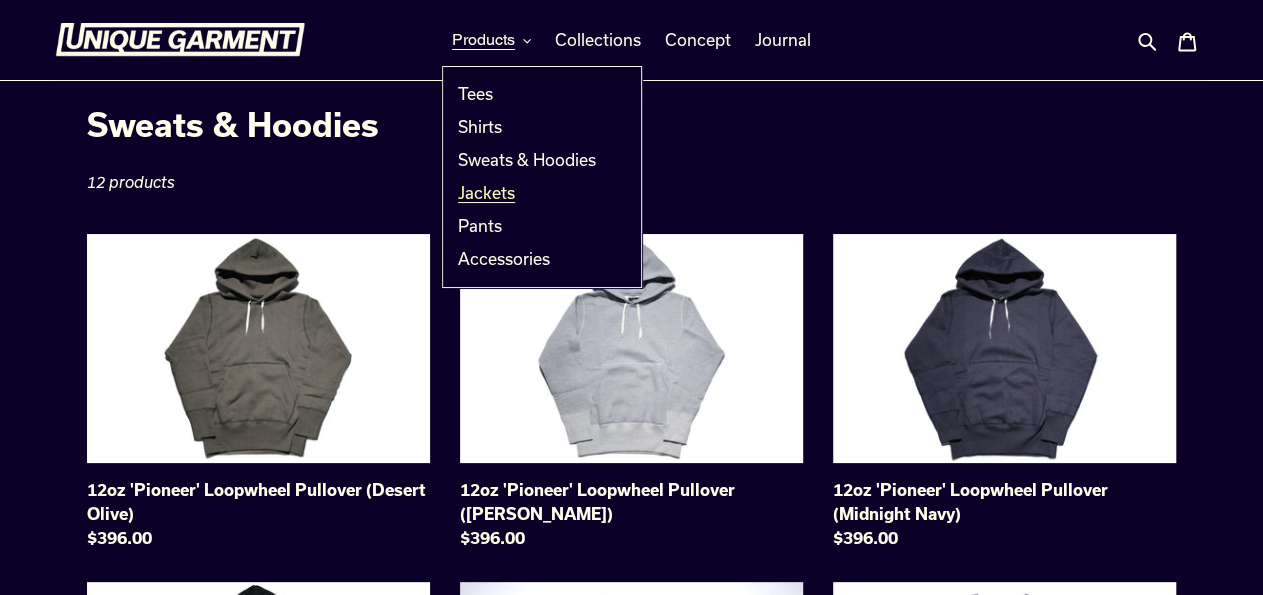 click on "Jackets" at bounding box center [486, 193] 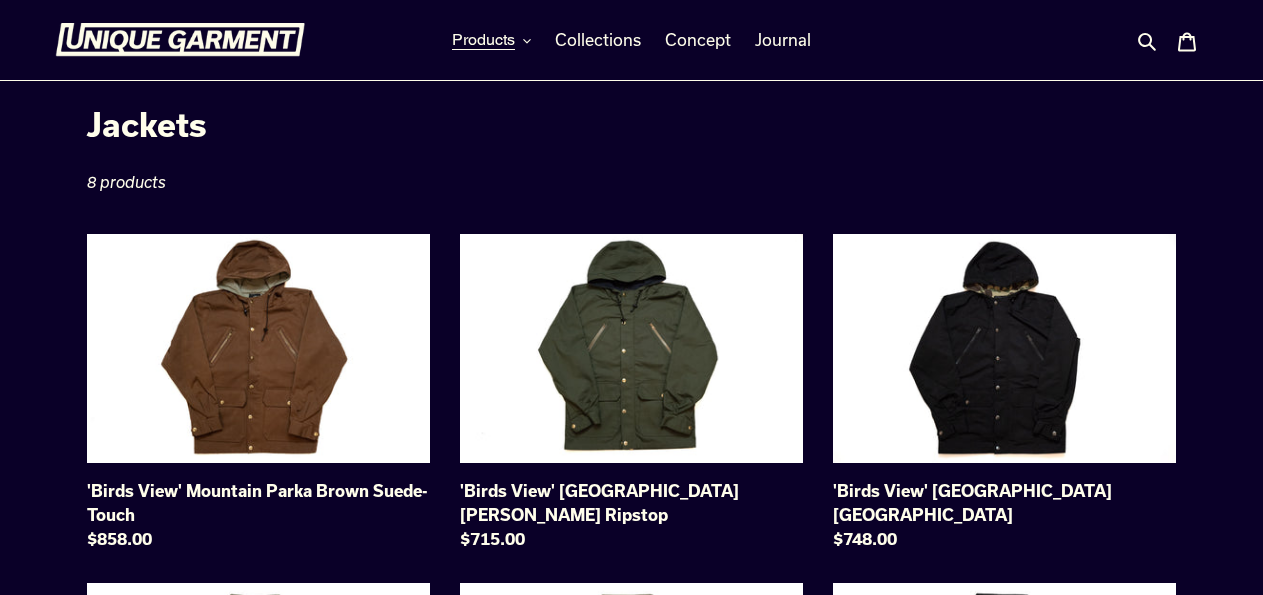 scroll, scrollTop: 0, scrollLeft: 0, axis: both 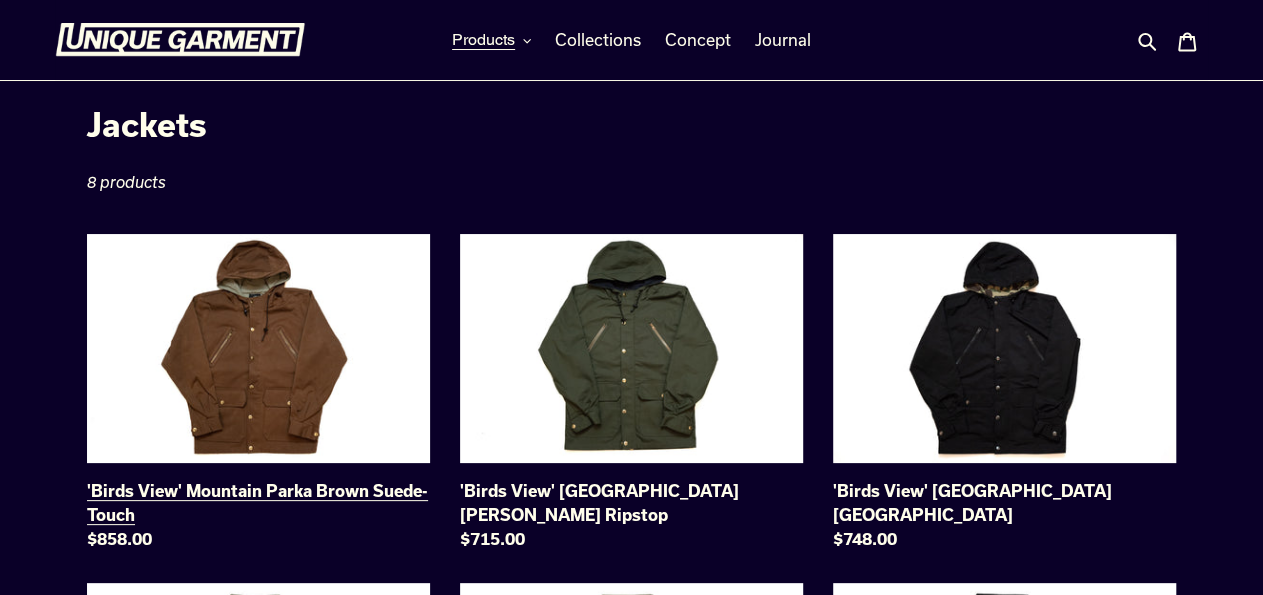 click on "'Birds View' Mountain Parka Brown Suede-Touch" at bounding box center (258, 396) 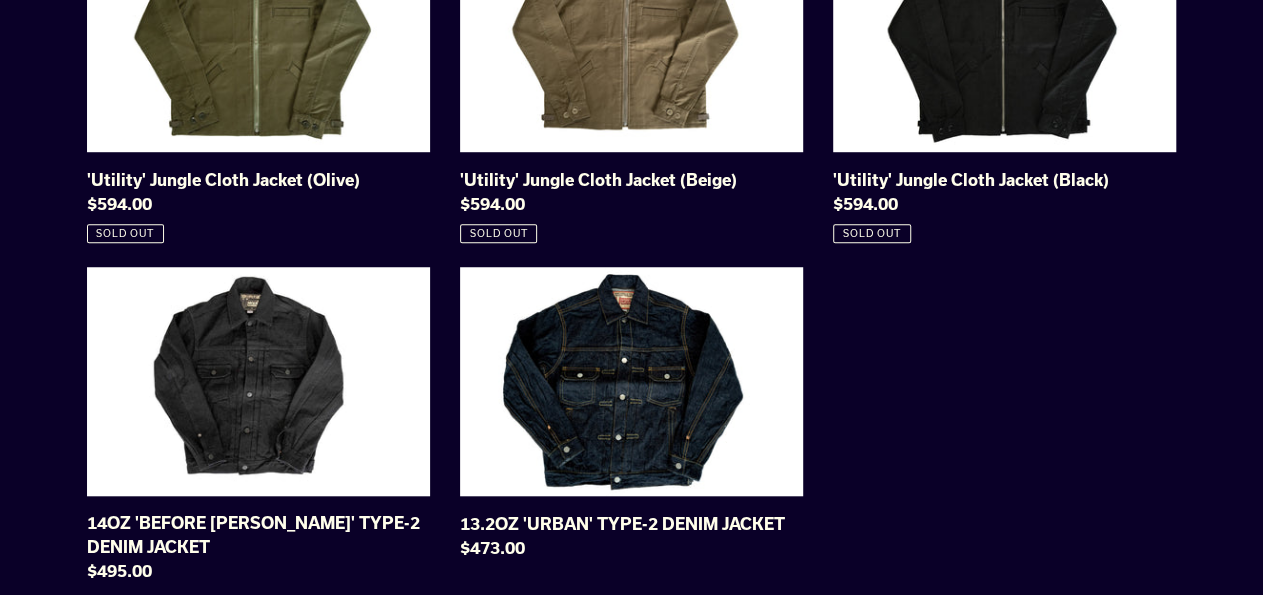 scroll, scrollTop: 660, scrollLeft: 0, axis: vertical 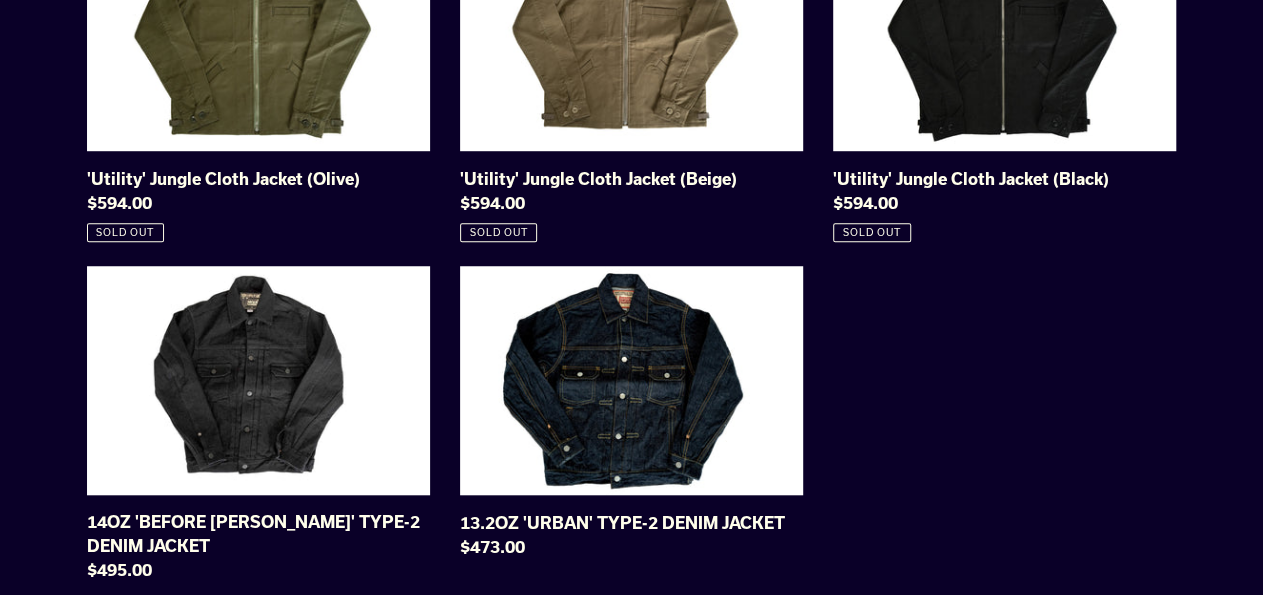 click on "'Birds View' Mountain Parka Brown Suede-Touch
'Birds View' [GEOGRAPHIC_DATA] Brown Suede-Touch
Regular price
$858.00
Sale price
$858.00
Regular price
Unit price
/ per
Sale
Sold out
'[GEOGRAPHIC_DATA] [PERSON_NAME] Ripstop
'[GEOGRAPHIC_DATA] [PERSON_NAME] Ripstop
Regular price
$715.00
Sale price
$715.00
Regular price" at bounding box center (617, 94) 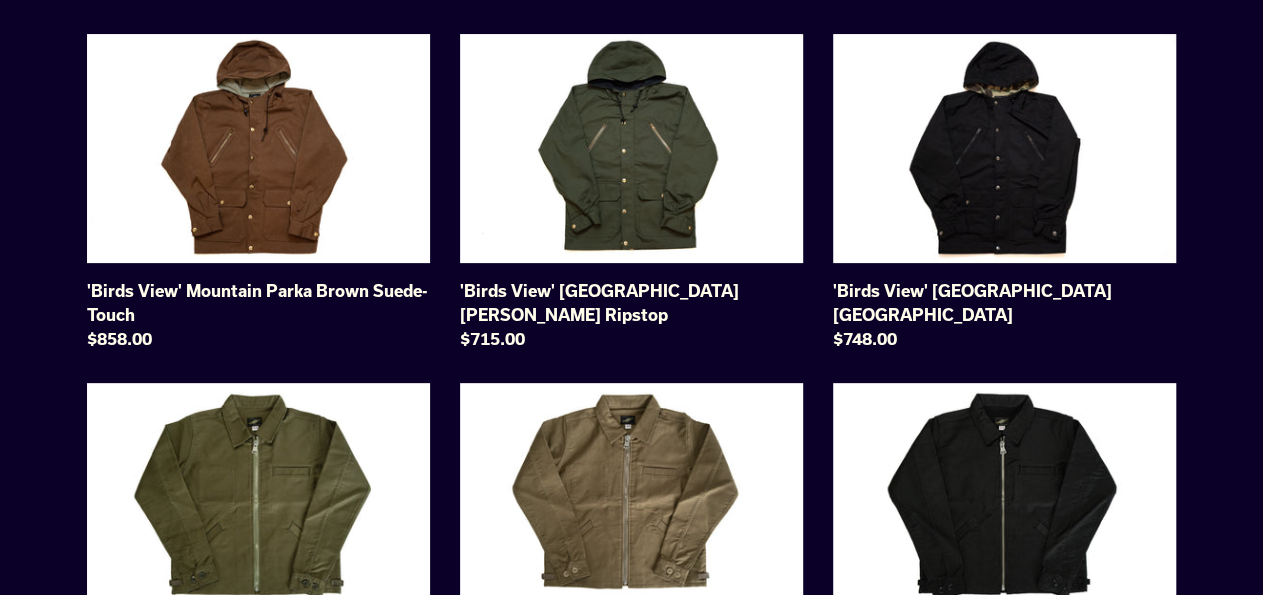 scroll, scrollTop: 0, scrollLeft: 0, axis: both 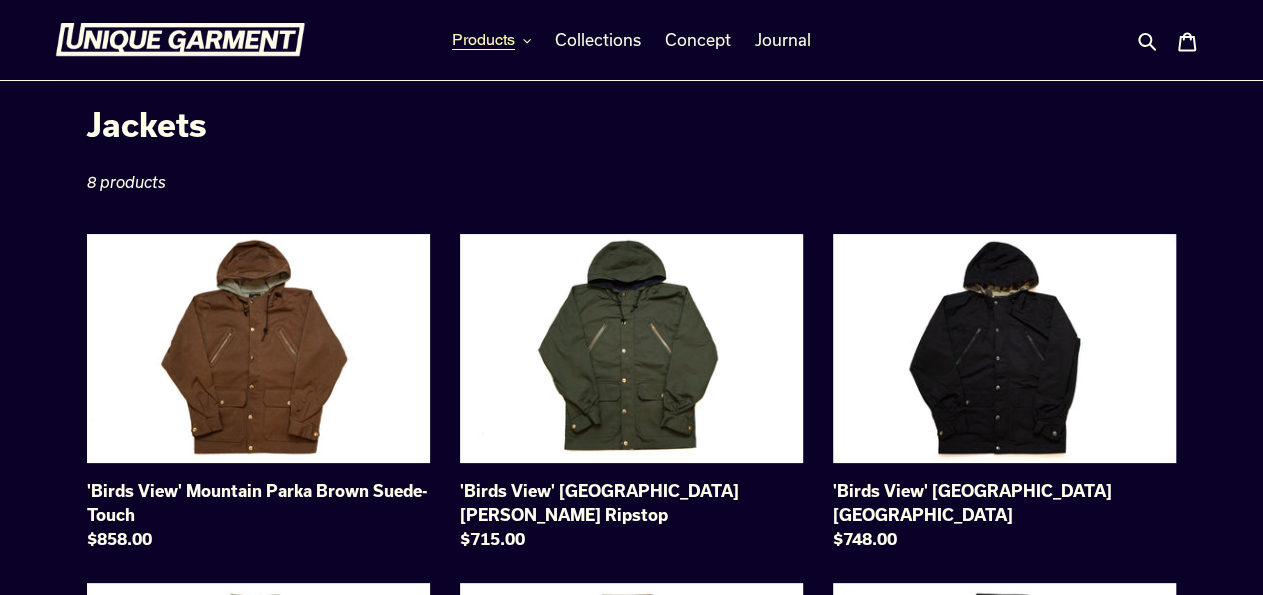 click on "Products" at bounding box center [483, 40] 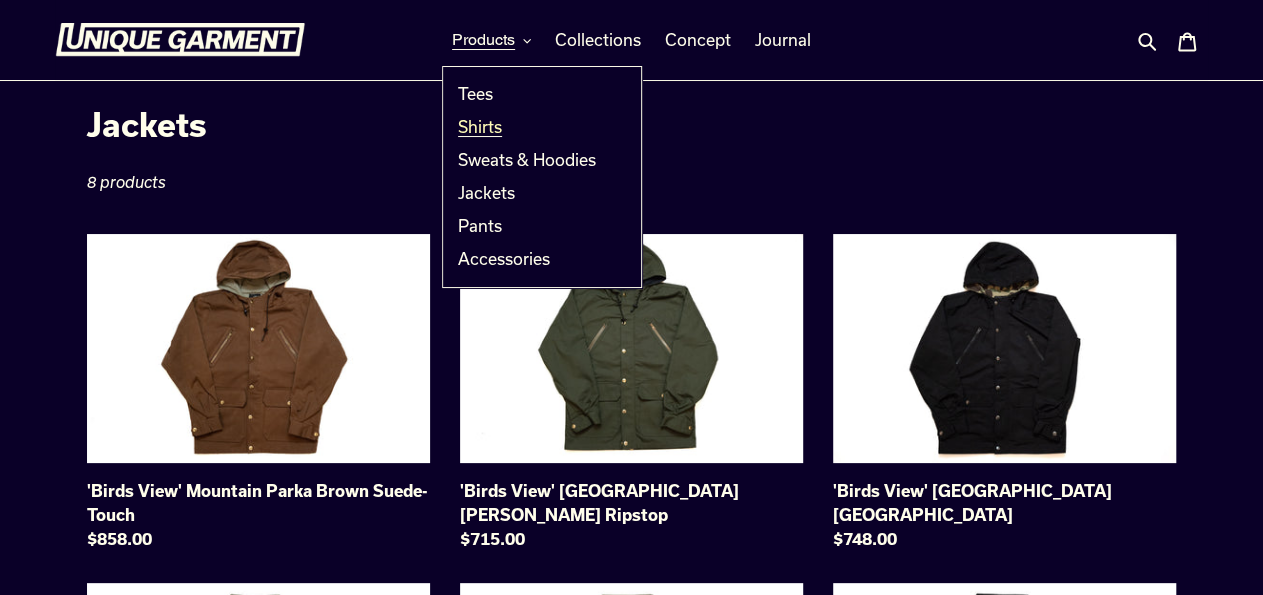 click on "Shirts" at bounding box center (480, 127) 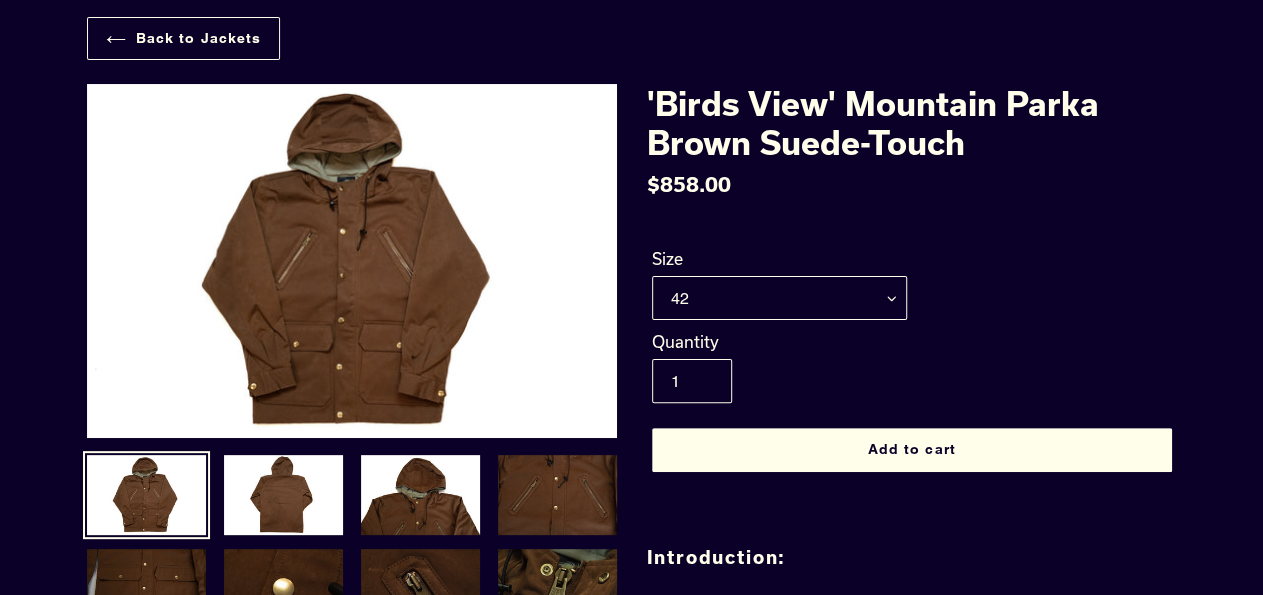 scroll, scrollTop: 96, scrollLeft: 0, axis: vertical 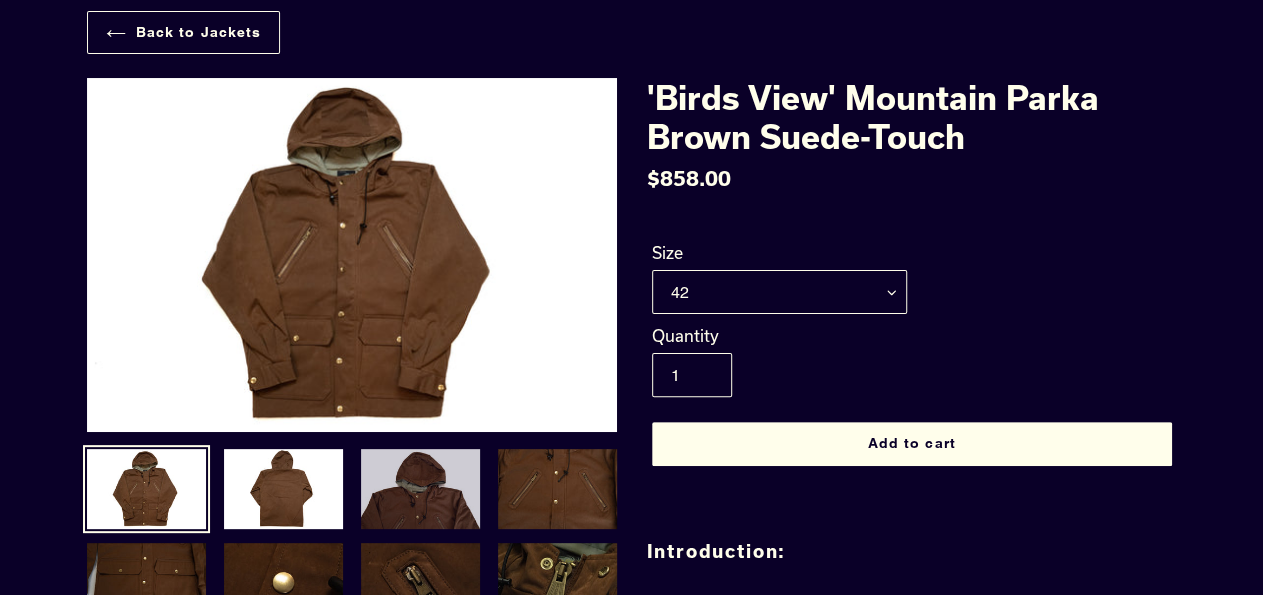 click at bounding box center [420, 489] 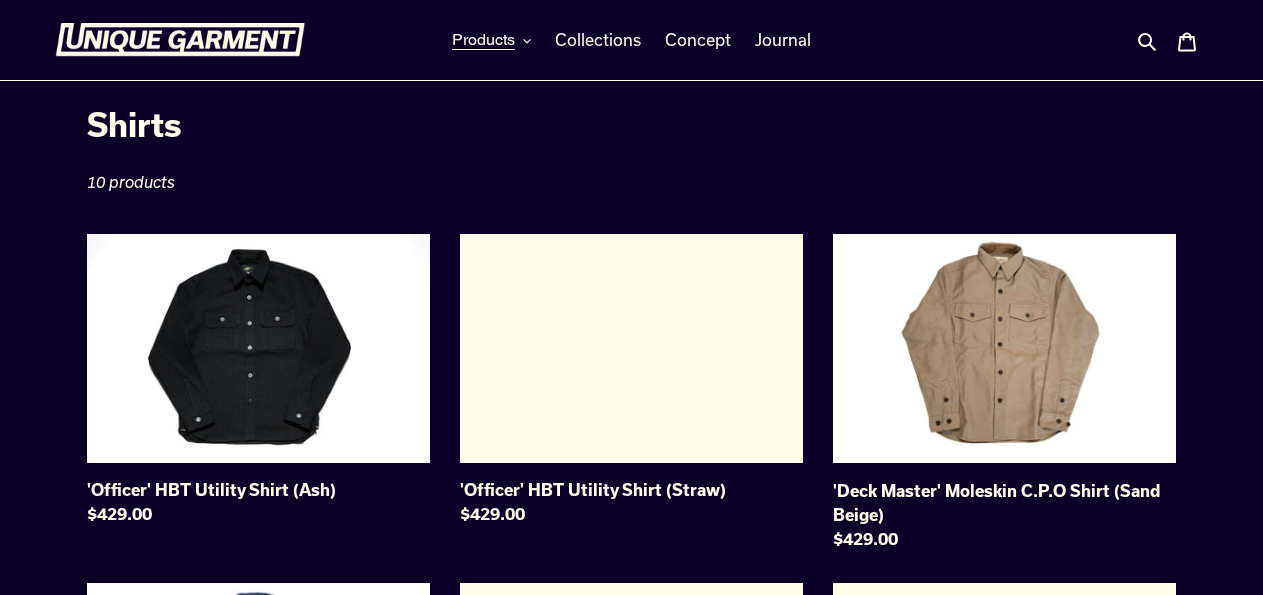 scroll, scrollTop: 0, scrollLeft: 0, axis: both 